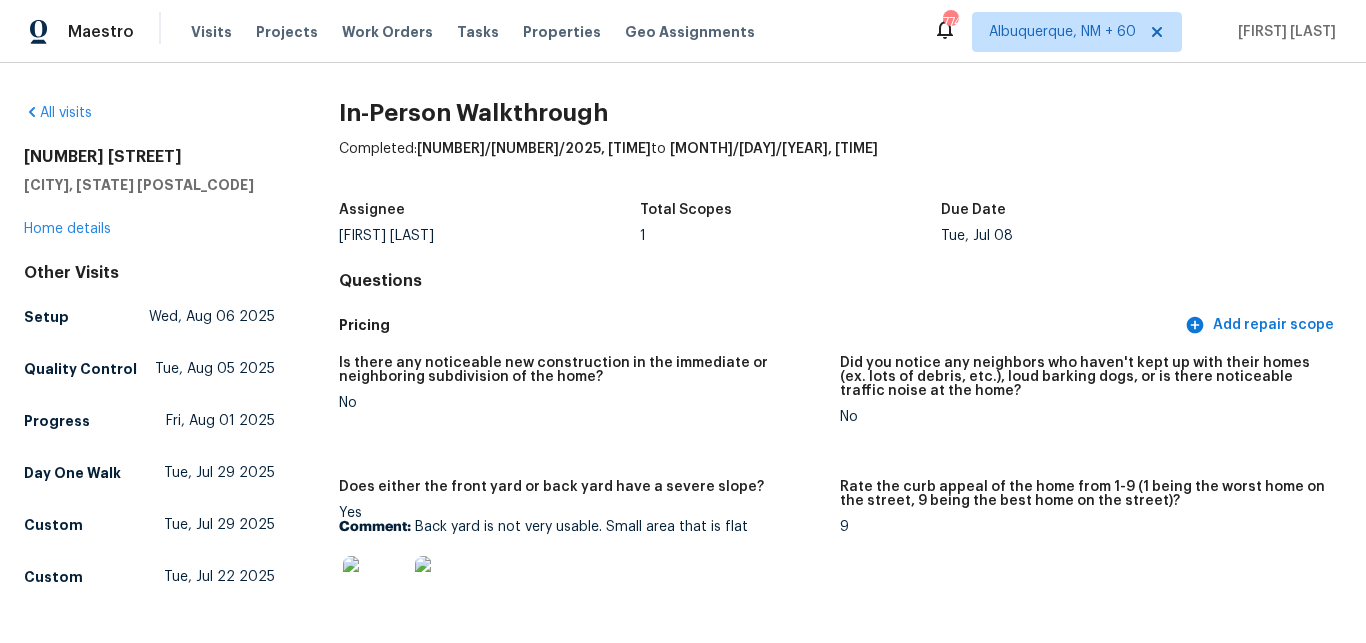 scroll, scrollTop: 0, scrollLeft: 0, axis: both 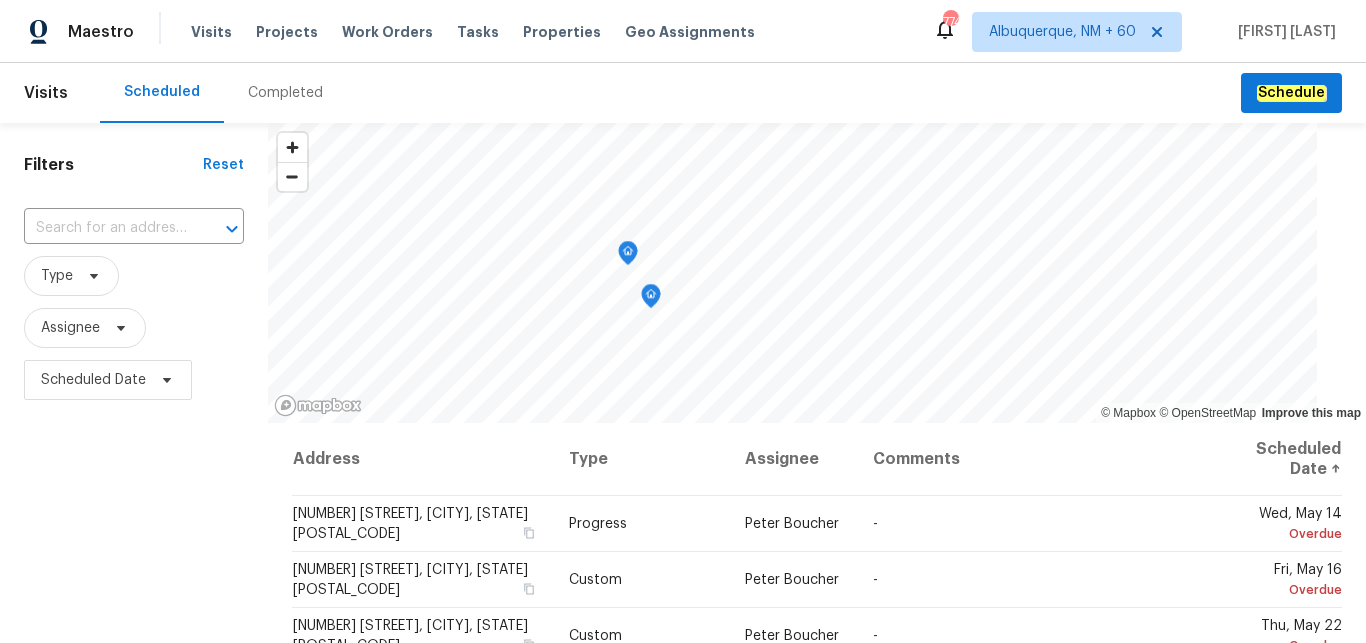 click on "Completed" at bounding box center [285, 93] 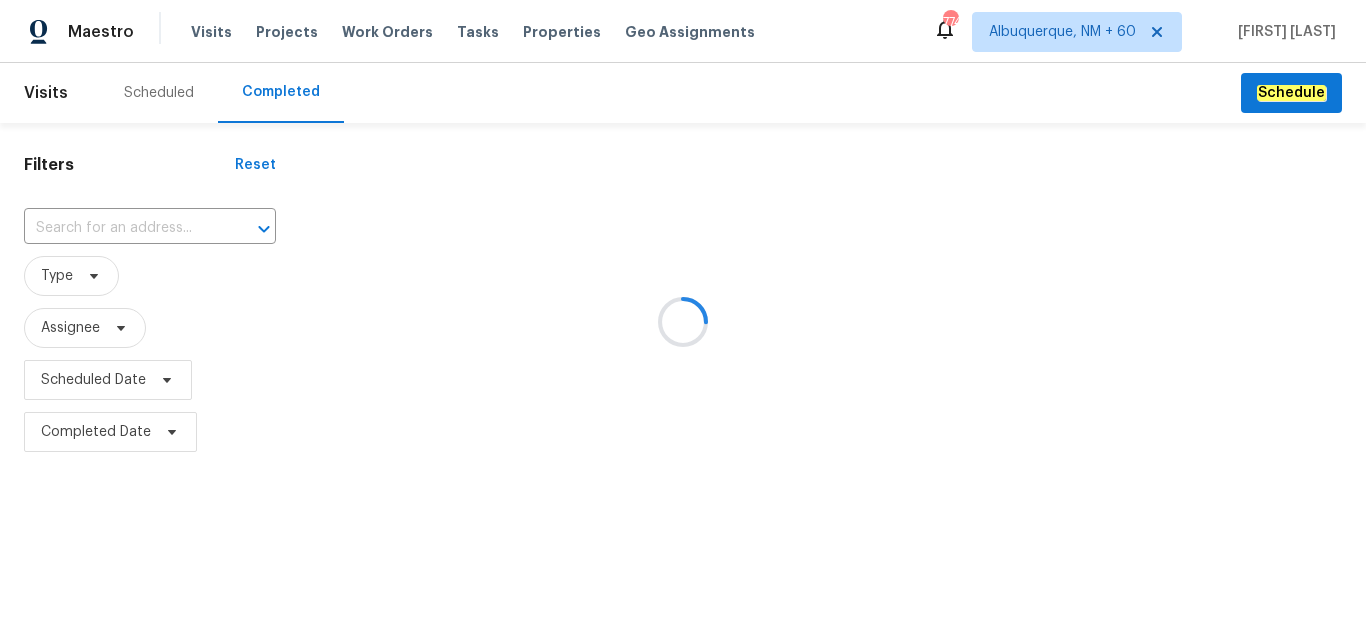 click at bounding box center (683, 321) 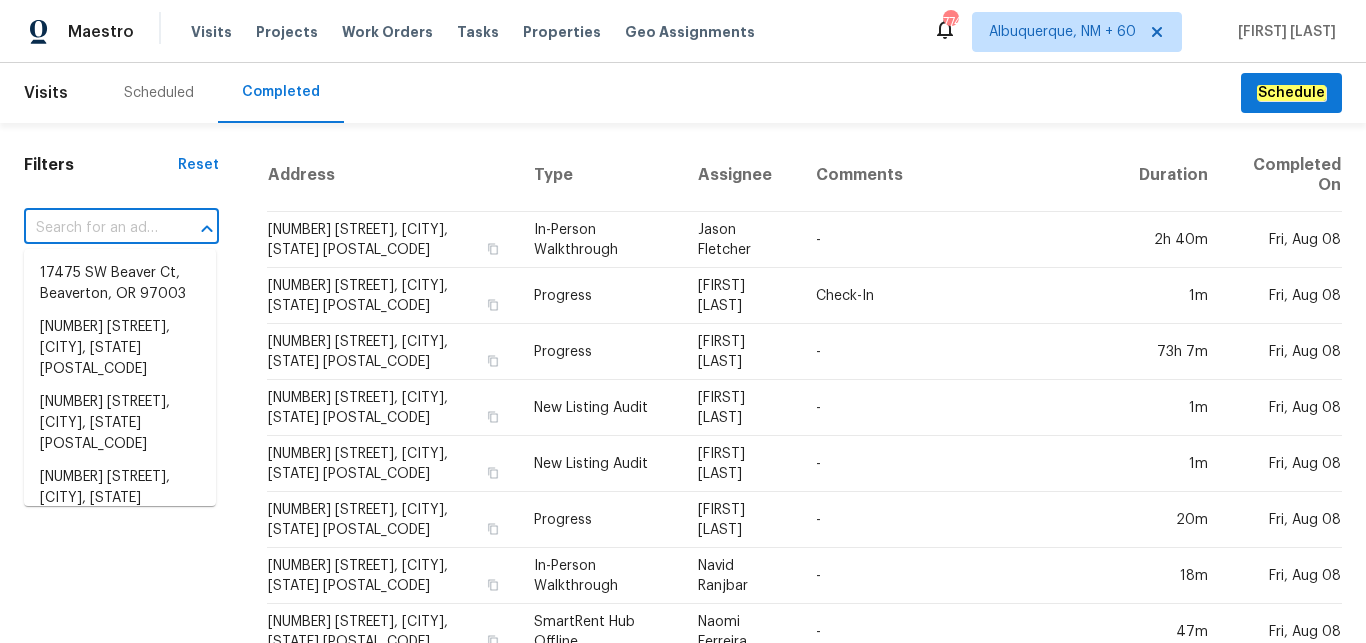 paste on "[NUMBER] [STREET], [CITY], [STATE] [POSTAL_CODE]" 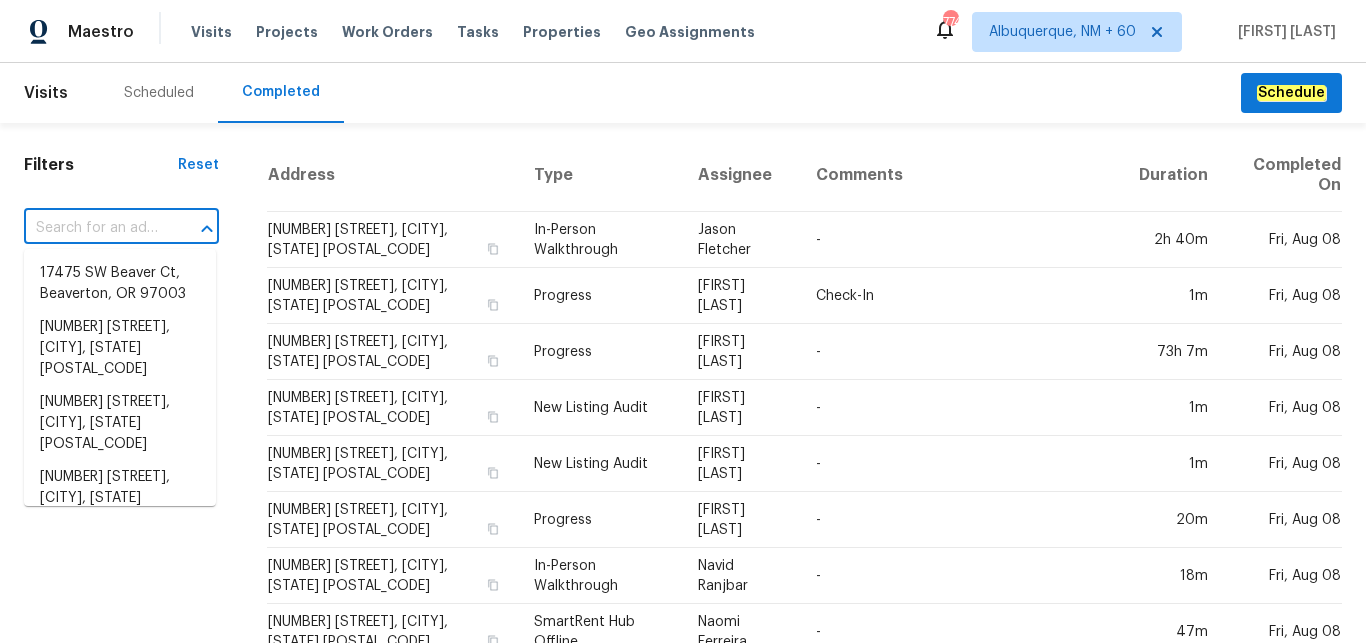 type on "[NUMBER] [STREET], [CITY], [STATE] [POSTAL_CODE]" 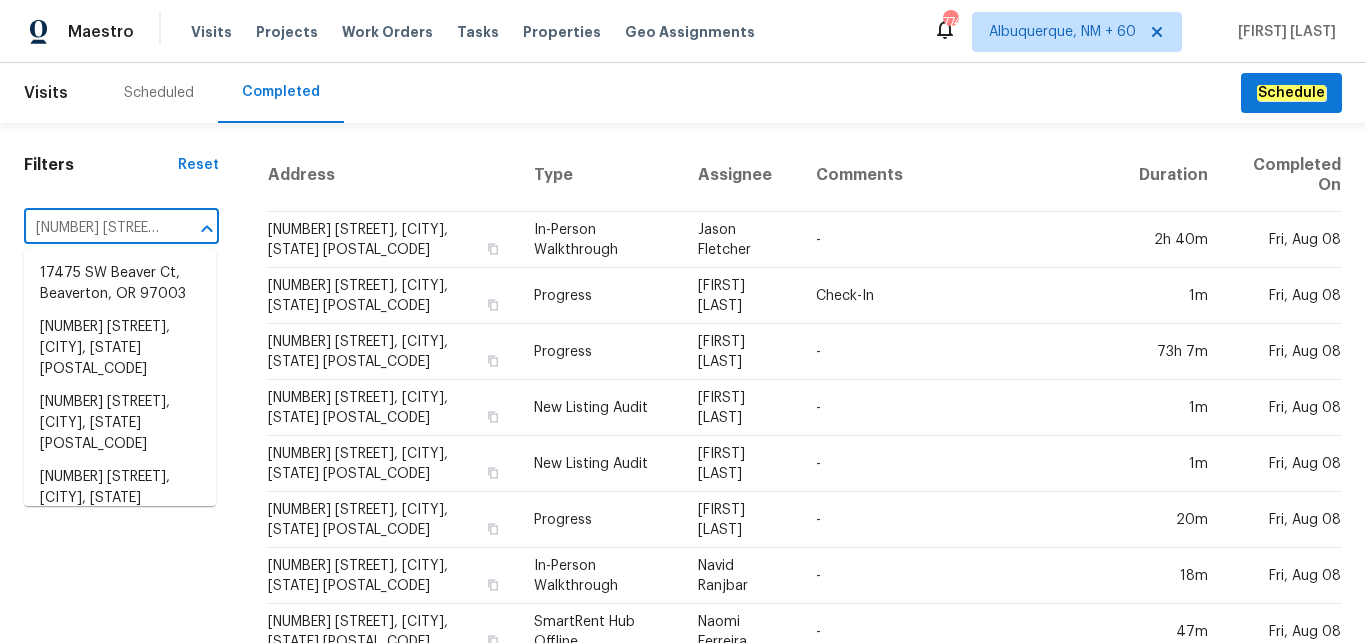 scroll, scrollTop: 0, scrollLeft: 147, axis: horizontal 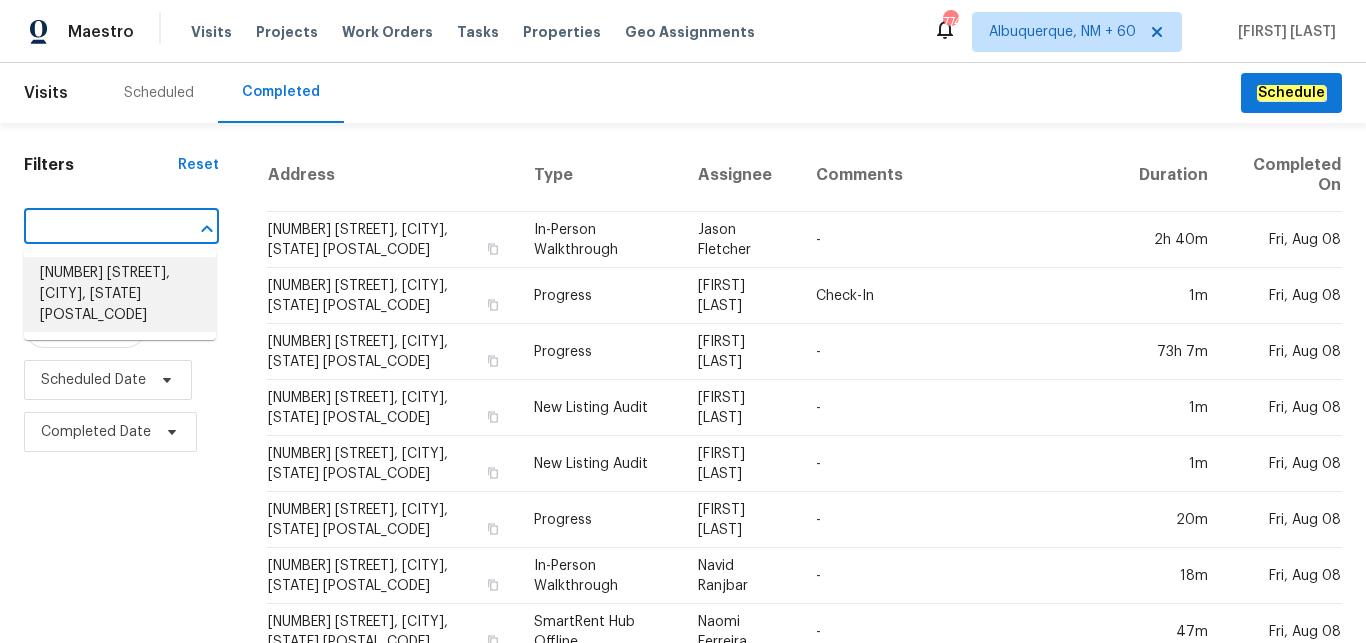 click on "[NUMBER] [STREET], [CITY], [STATE] [POSTAL_CODE]" at bounding box center [120, 294] 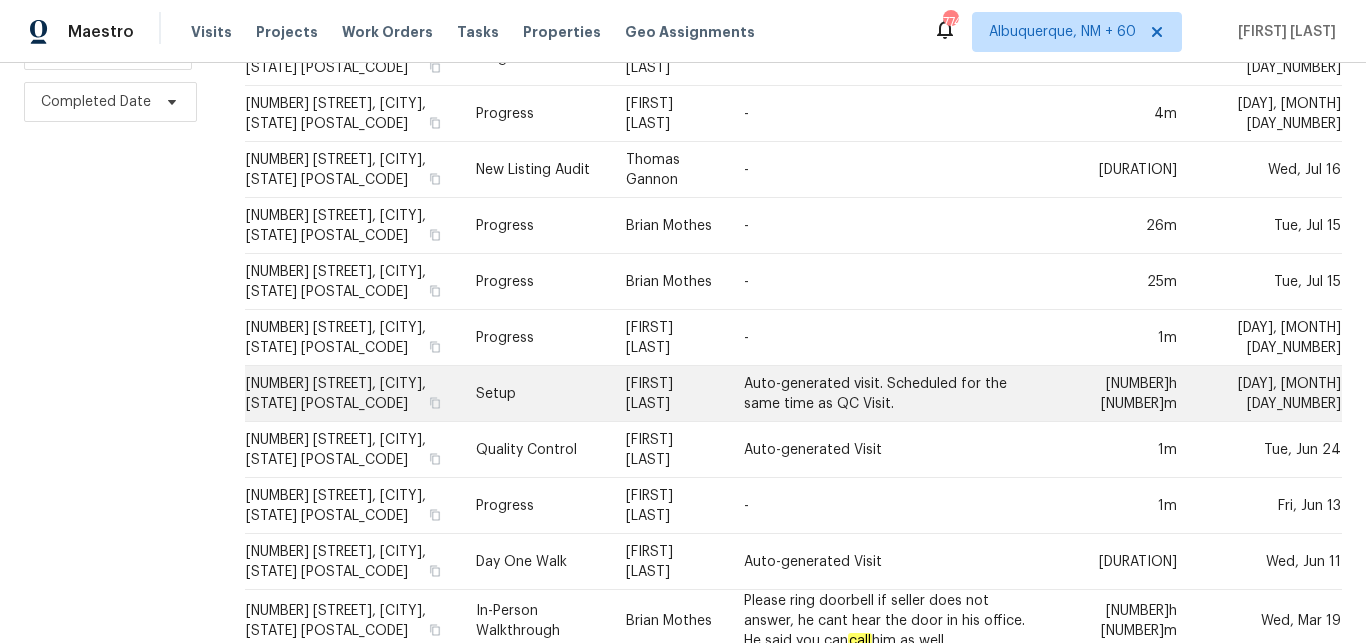 scroll, scrollTop: 336, scrollLeft: 0, axis: vertical 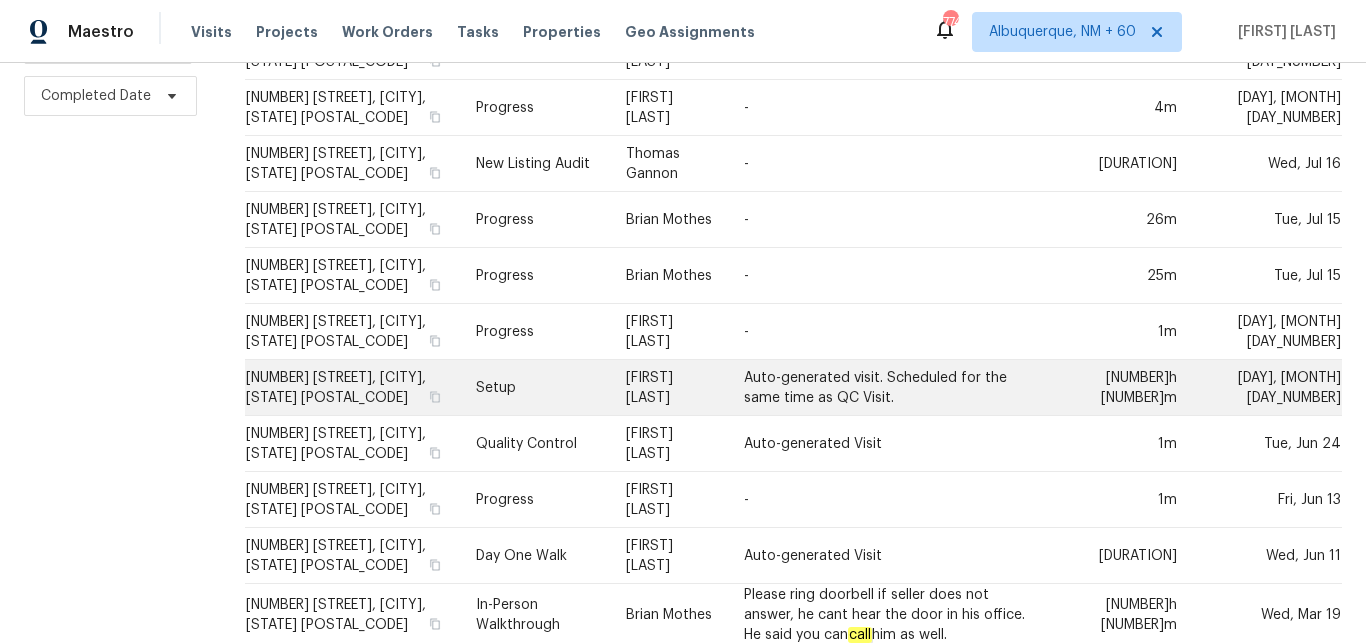 click on "Setup" at bounding box center [535, 388] 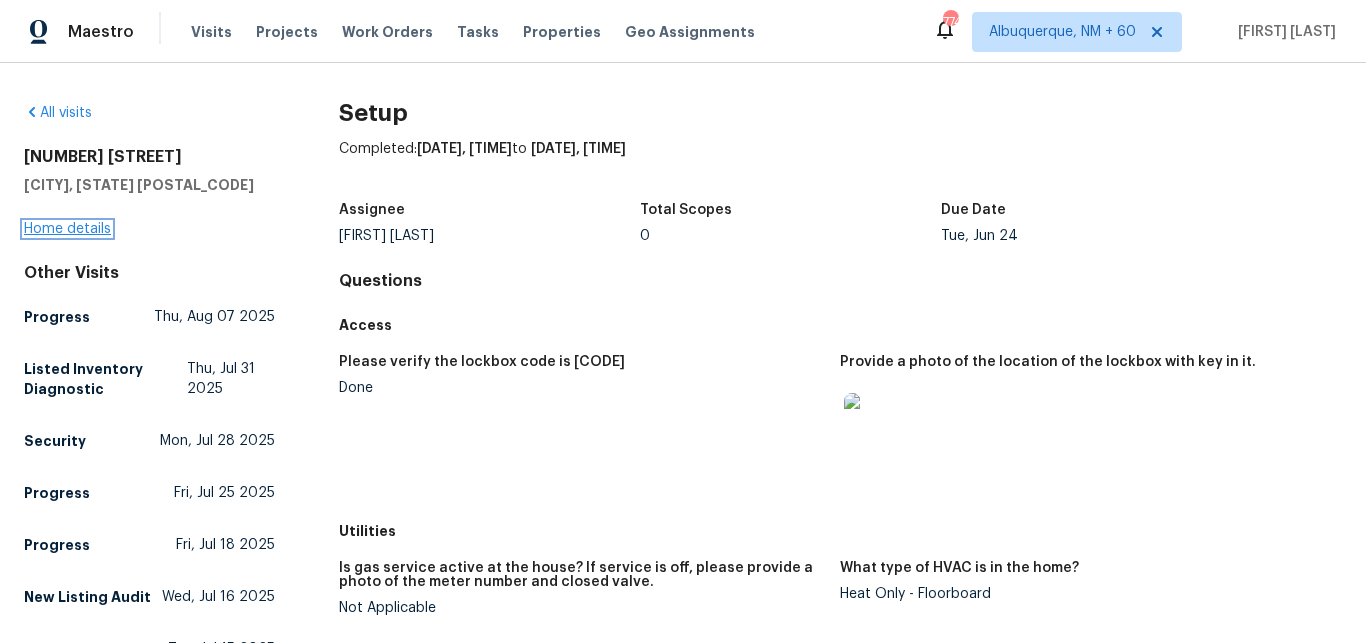 click on "Home details" at bounding box center [67, 229] 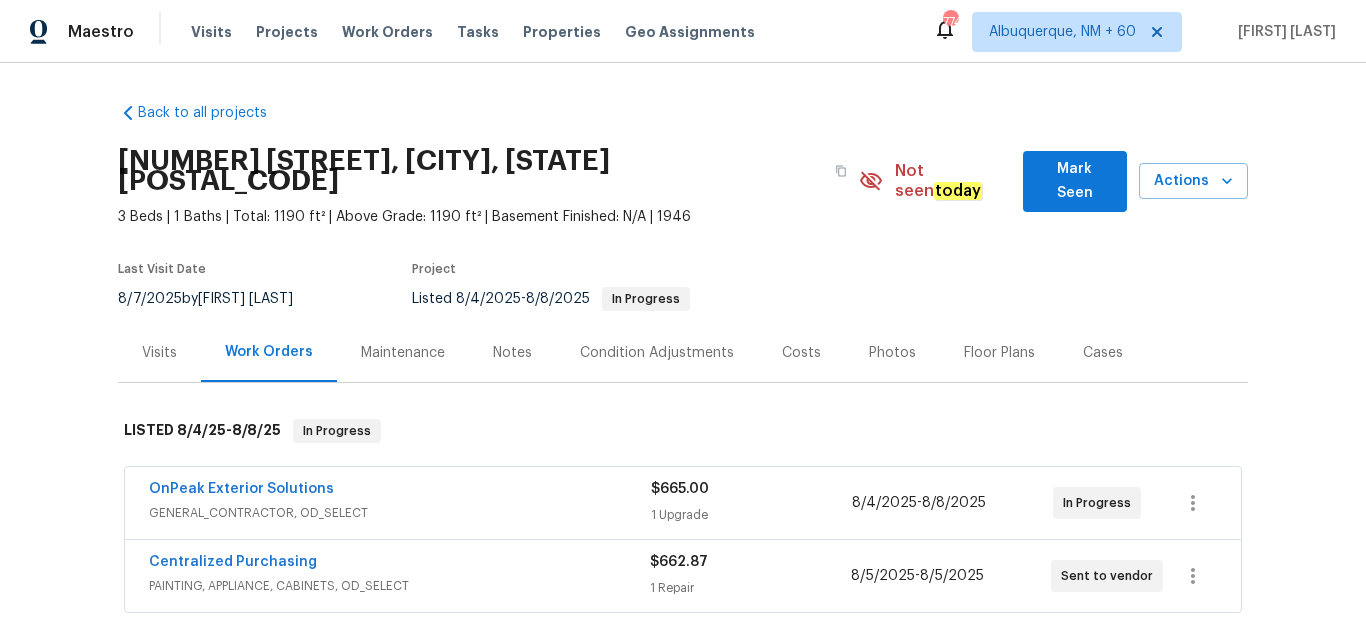 click on "Photos" at bounding box center [892, 353] 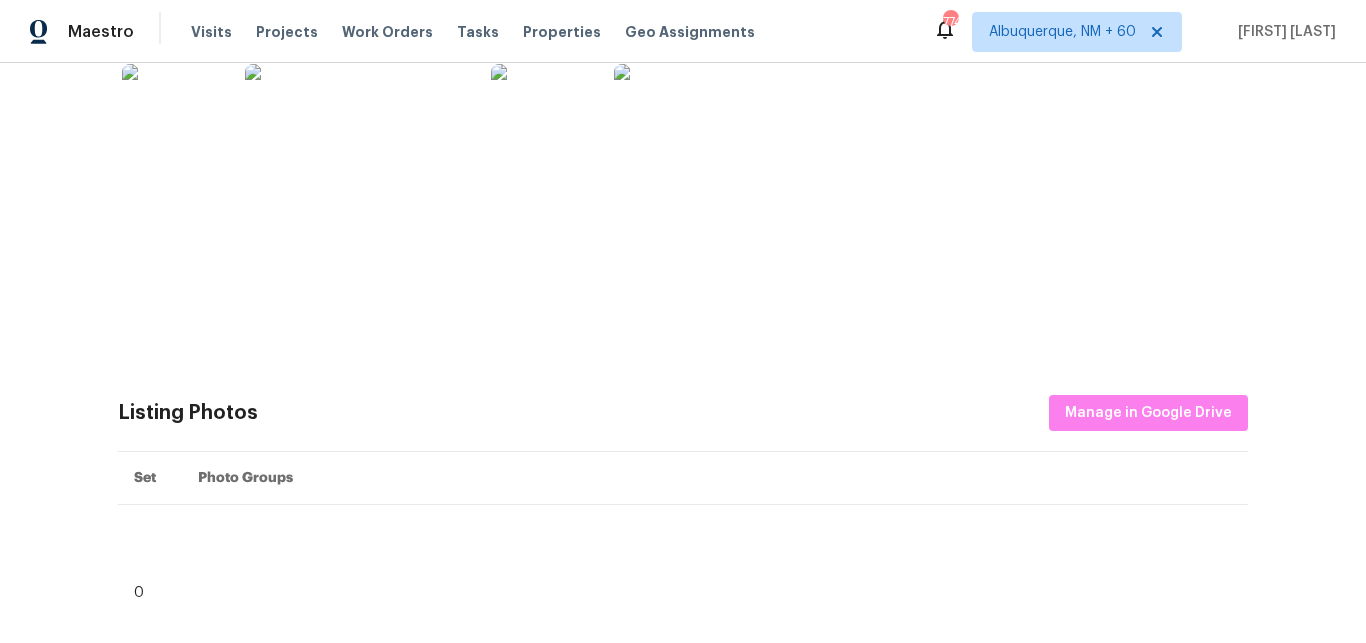 scroll, scrollTop: 504, scrollLeft: 0, axis: vertical 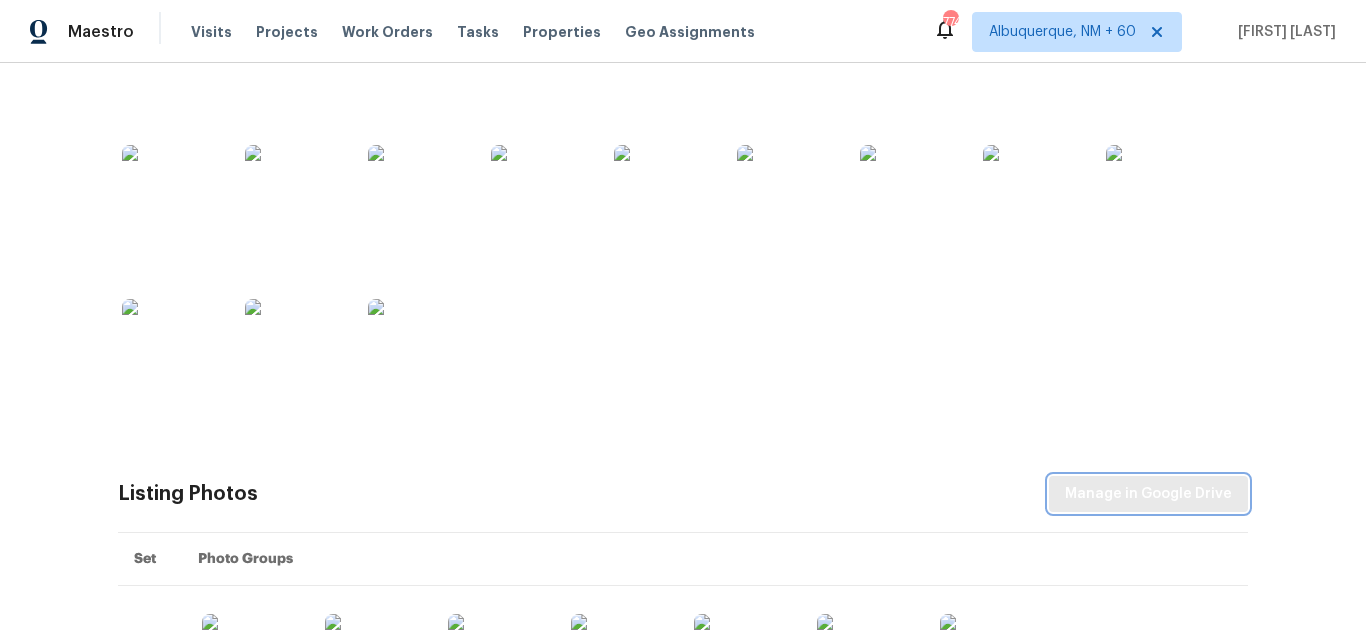 click on "Manage in Google Drive" at bounding box center [1148, 494] 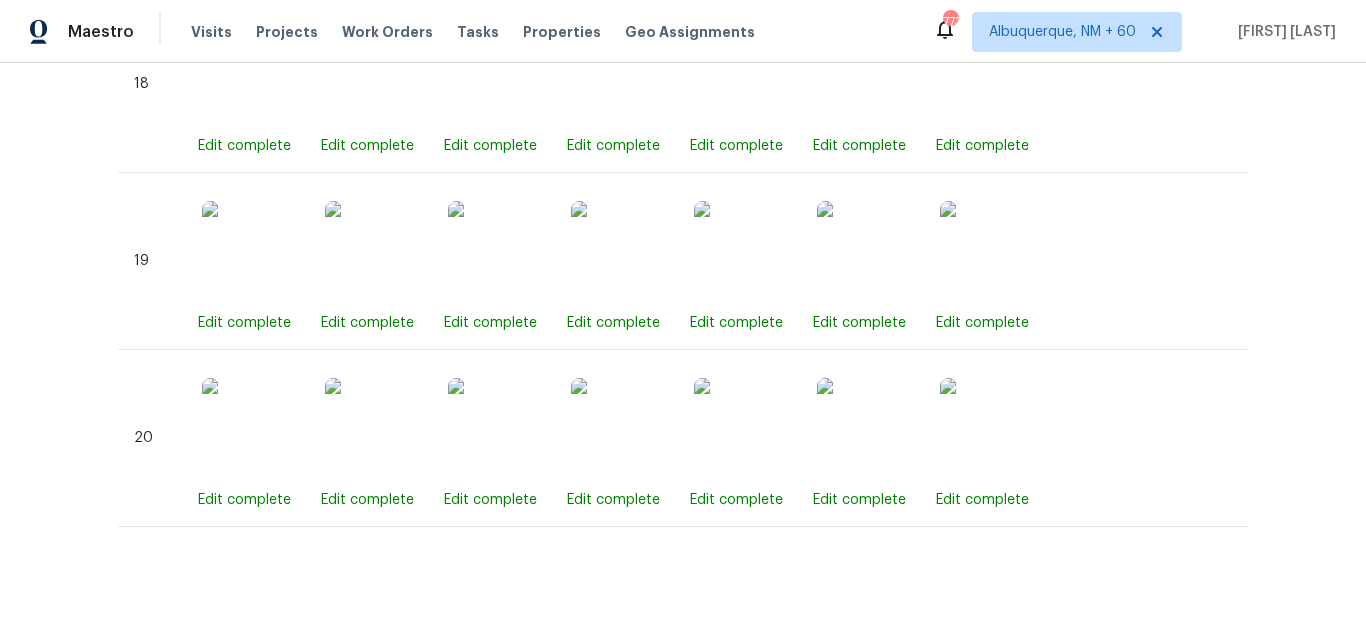 scroll, scrollTop: 4281, scrollLeft: 0, axis: vertical 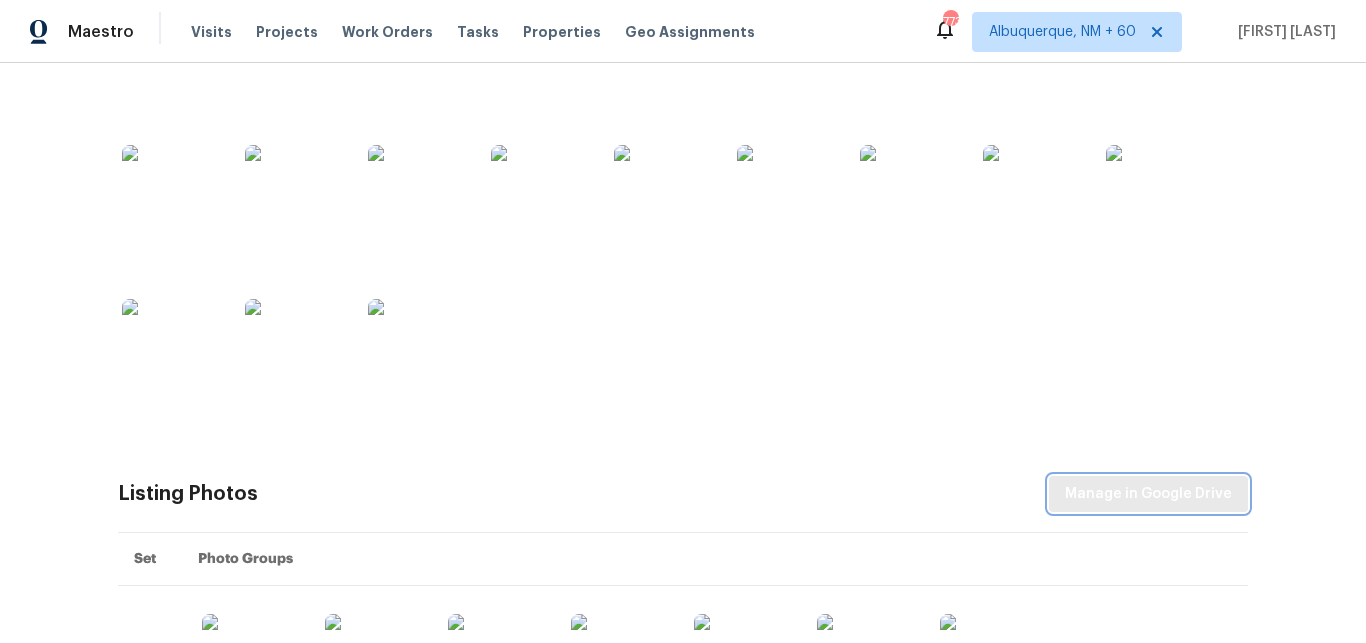 click on "Manage in Google Drive" at bounding box center (1148, 494) 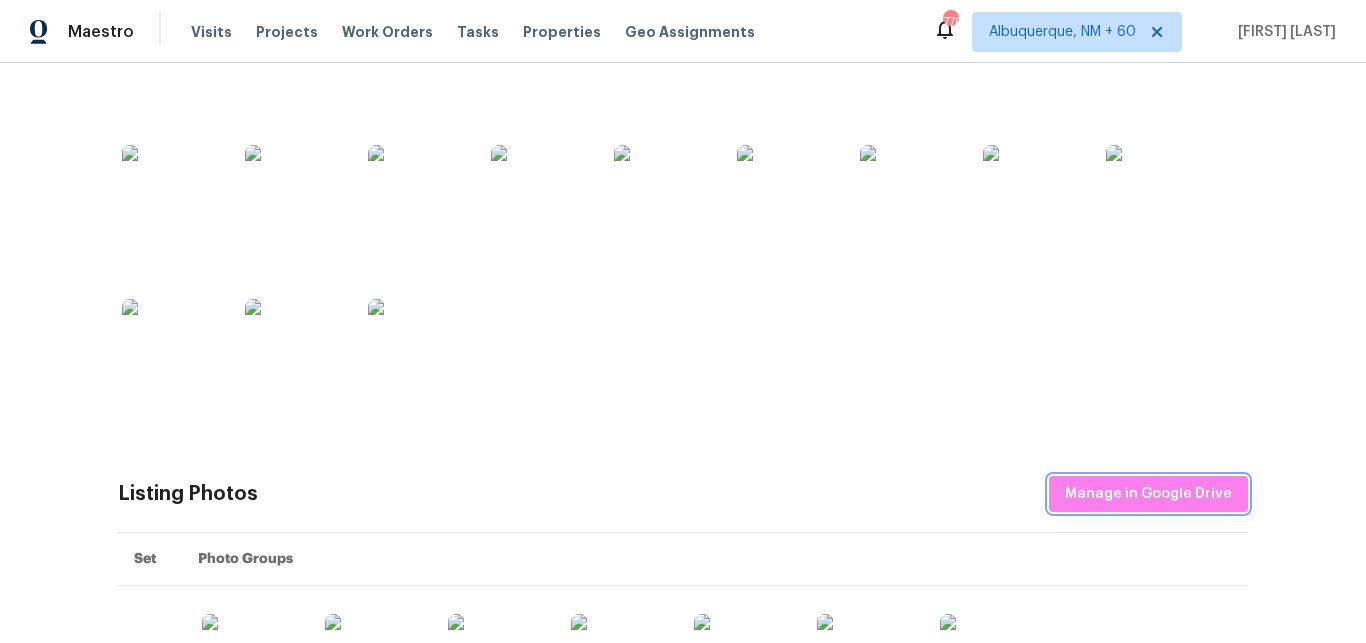 scroll, scrollTop: 0, scrollLeft: 0, axis: both 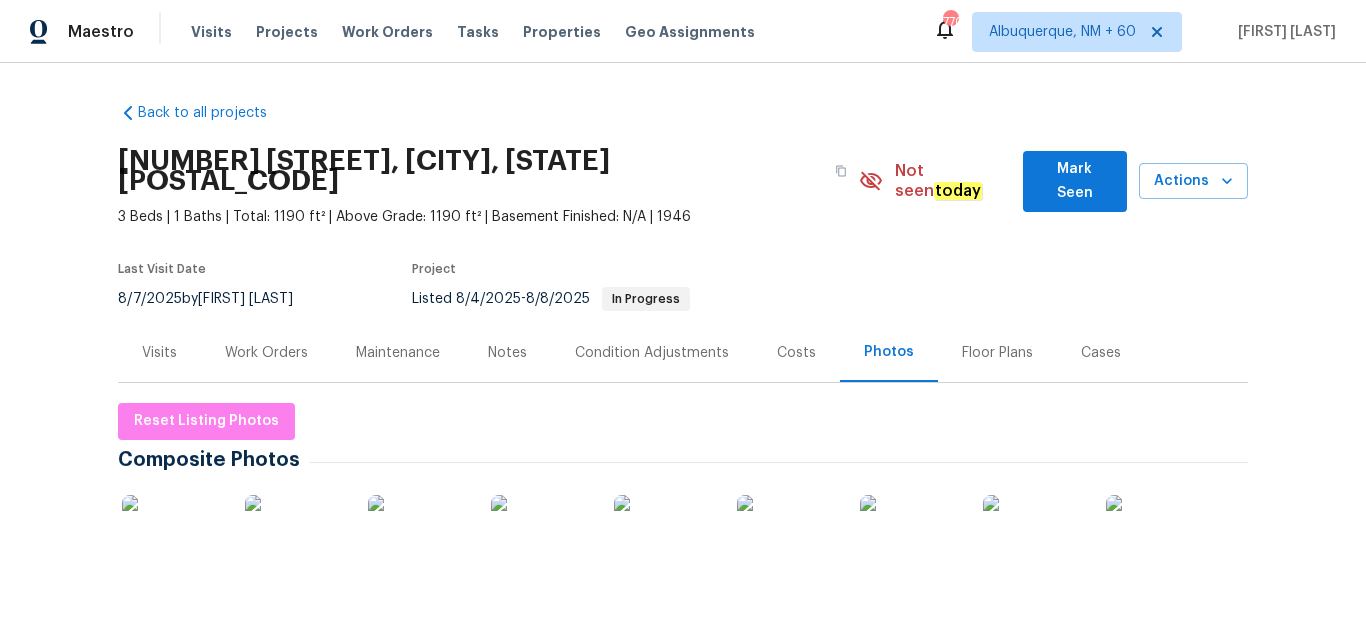 click on "Maestro Visits Projects Work Orders Tasks Properties Geo Assignments" at bounding box center (389, 32) 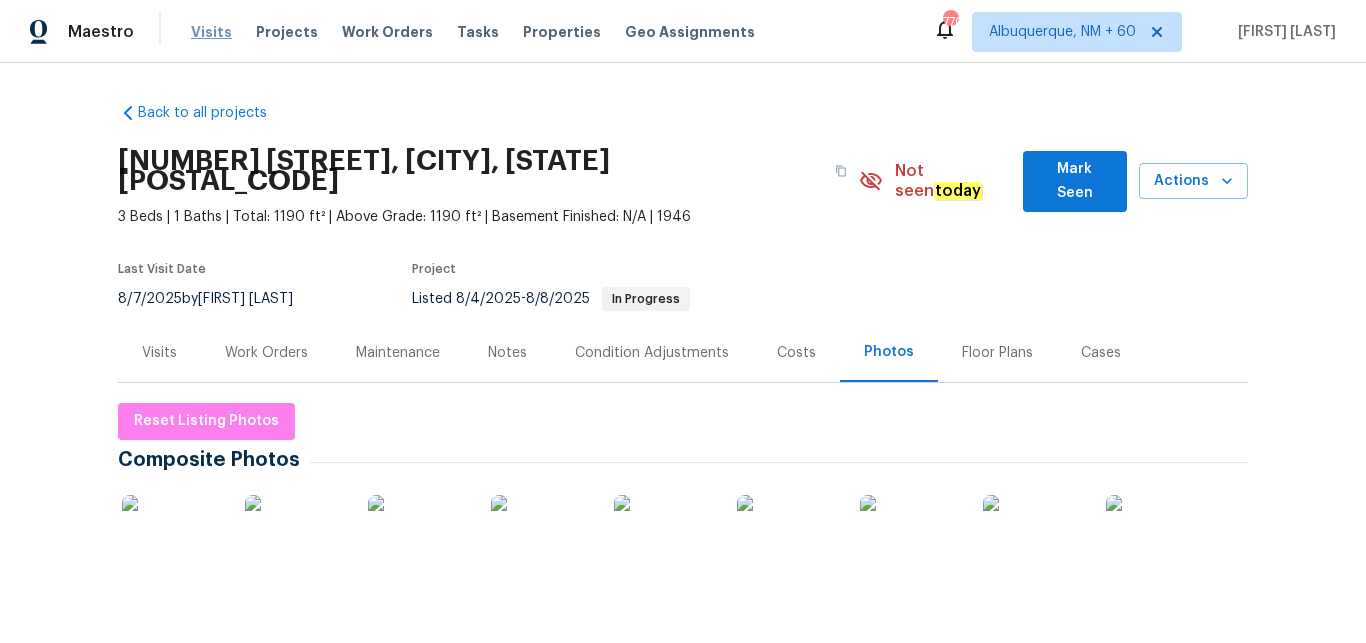 click on "Visits" at bounding box center (211, 32) 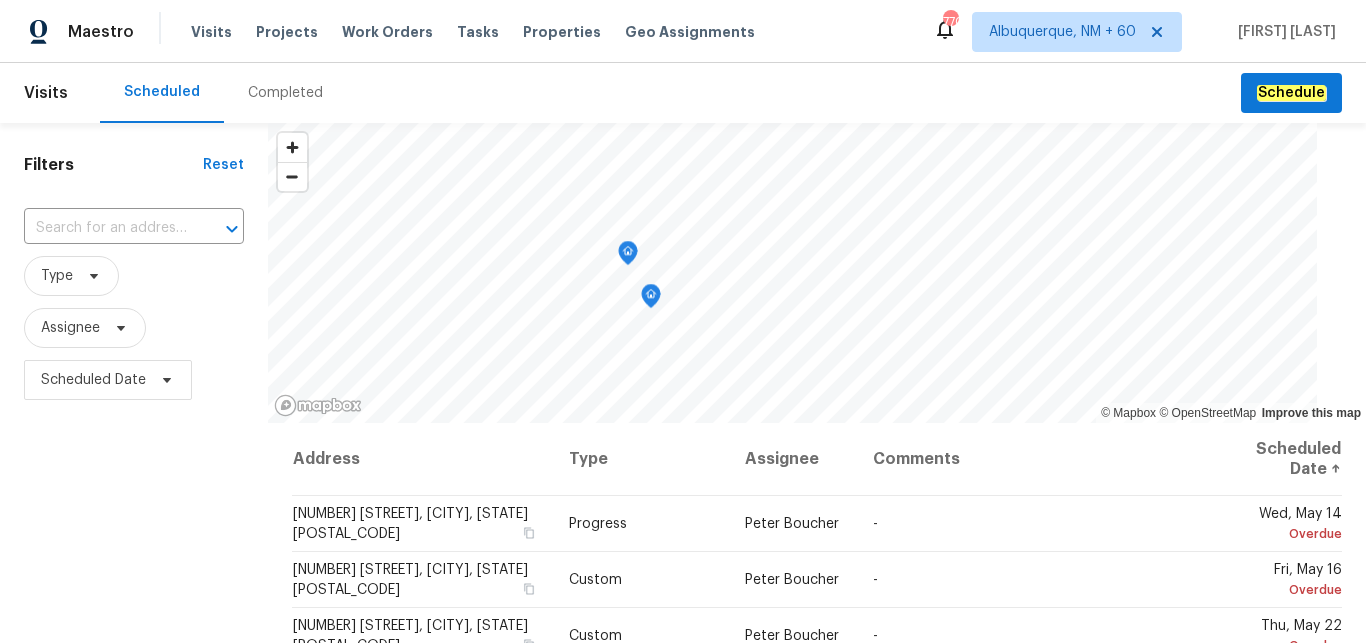 click on "Completed" at bounding box center (285, 93) 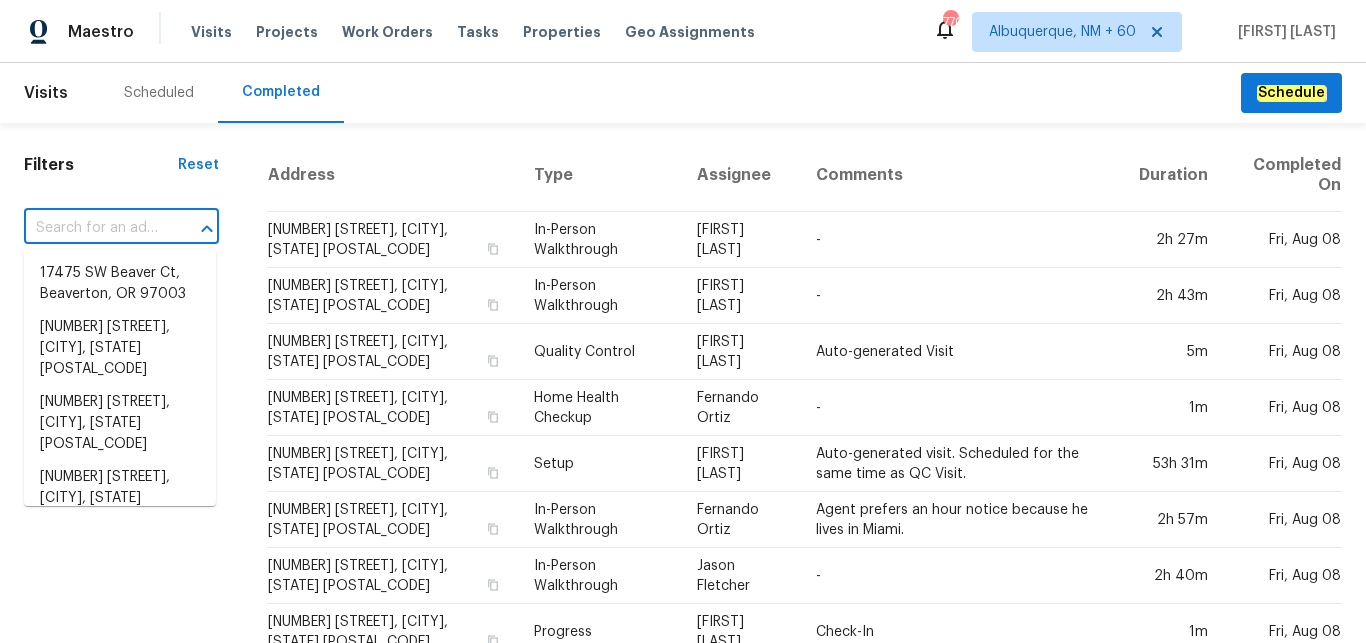 paste on "[NUMBER] [STREET], [CITY], [STATE] [POSTAL_CODE]" 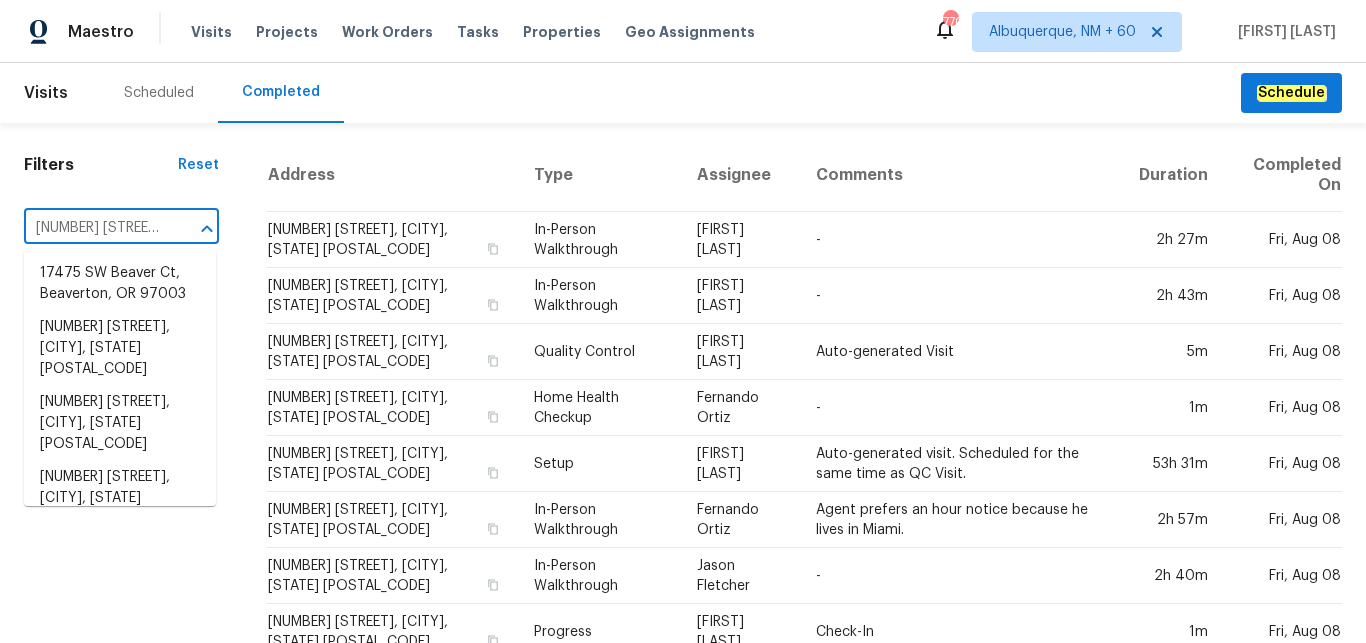 scroll, scrollTop: 0, scrollLeft: 157, axis: horizontal 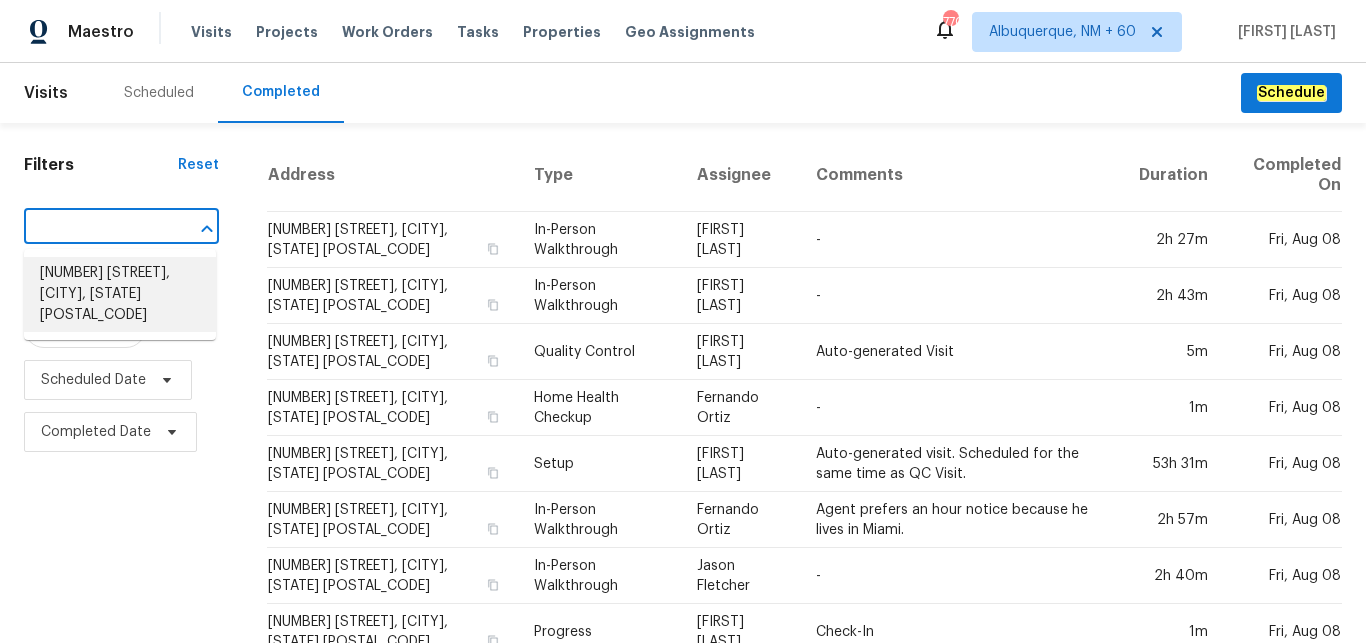 click on "[NUMBER] [STREET], [CITY], [STATE] [POSTAL_CODE]" at bounding box center (120, 294) 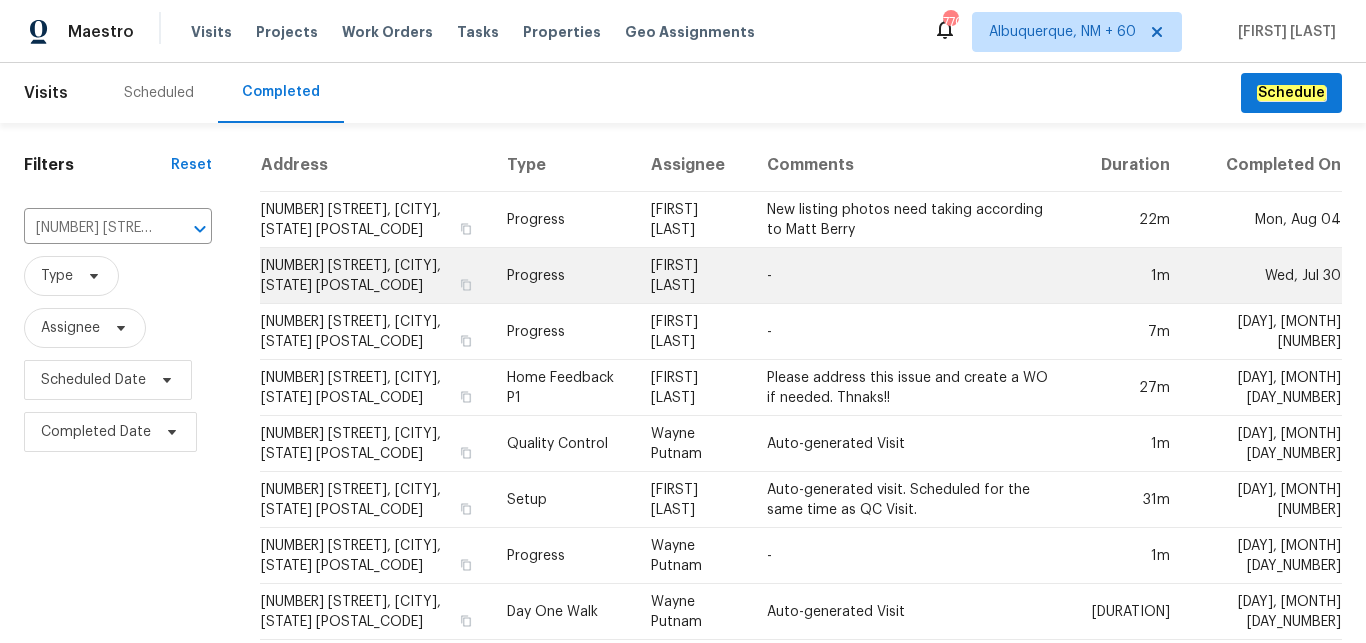 scroll, scrollTop: 193, scrollLeft: 0, axis: vertical 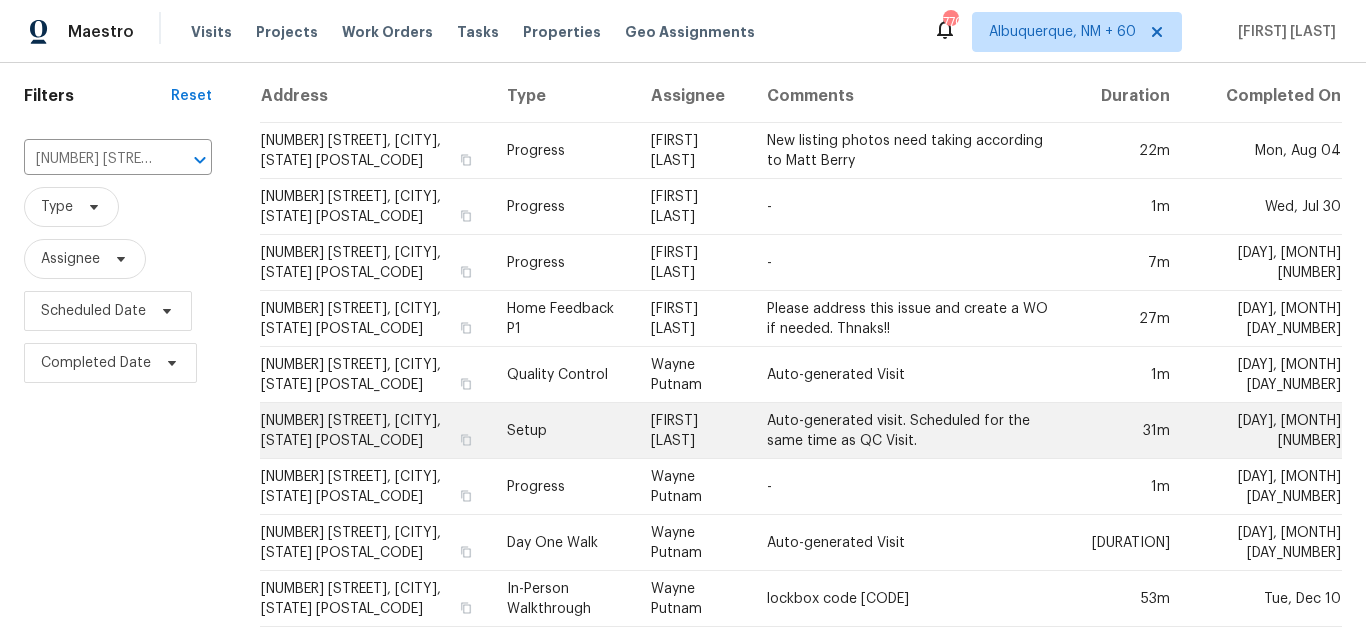 click on "Setup" at bounding box center (563, 431) 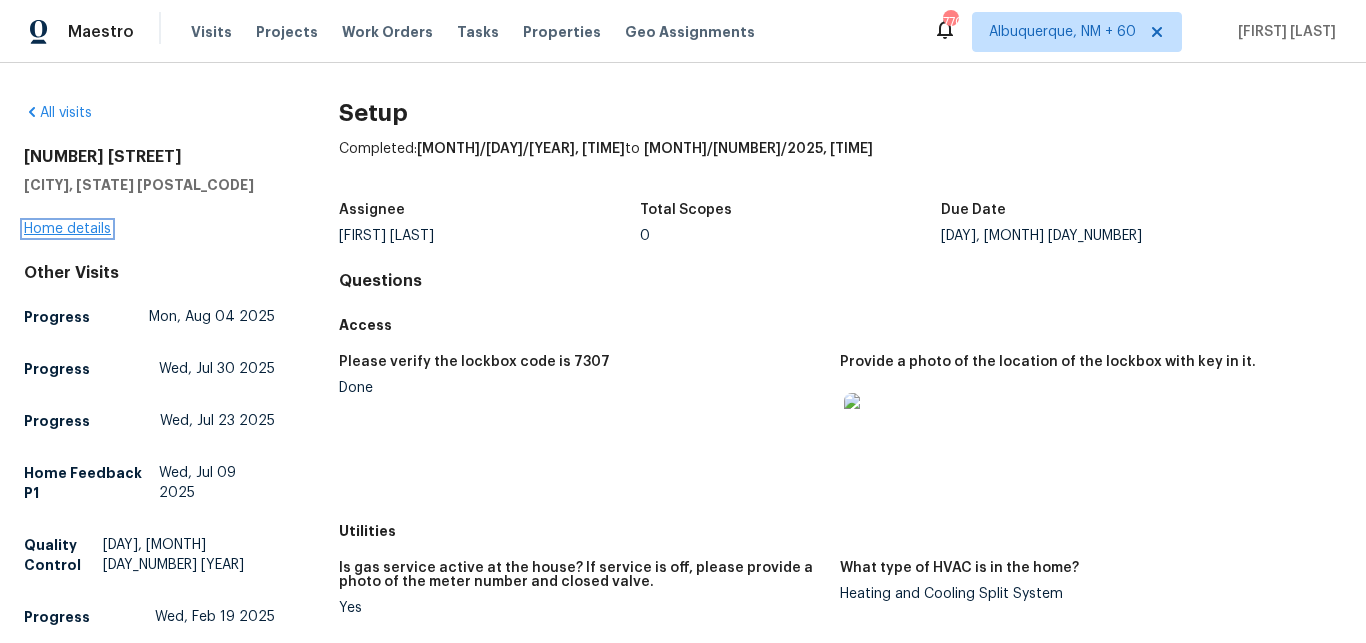 click on "Home details" at bounding box center [67, 229] 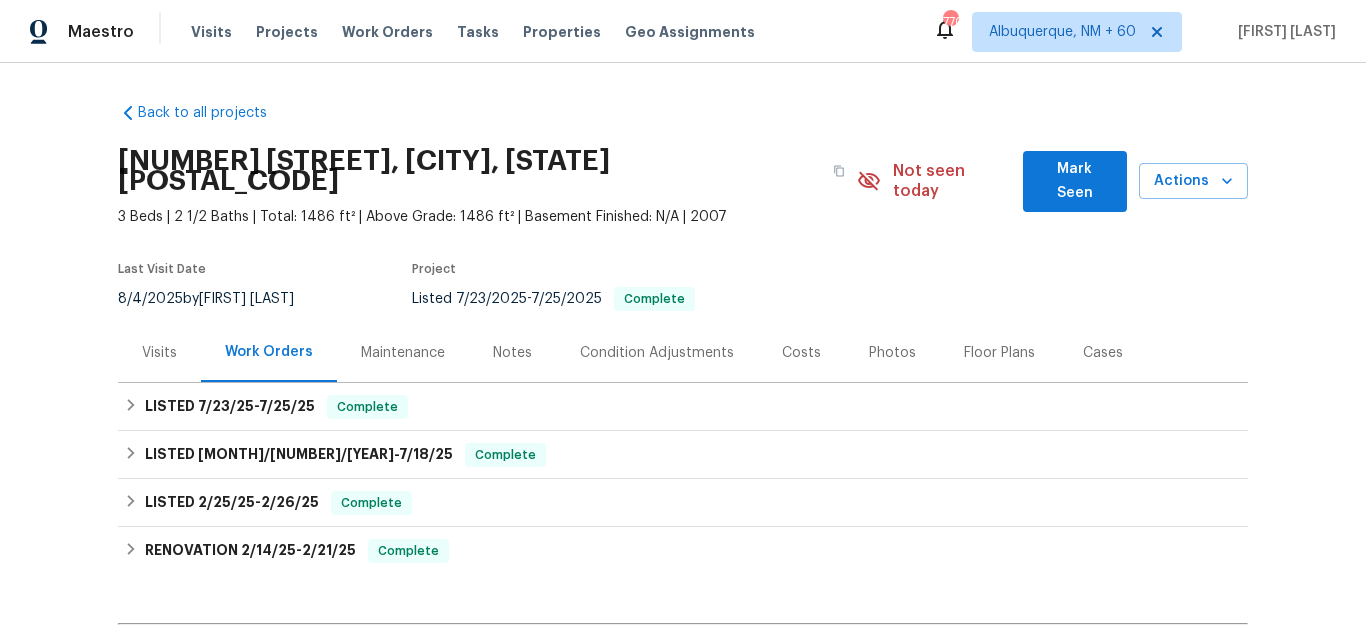 click on "Photos" at bounding box center [892, 353] 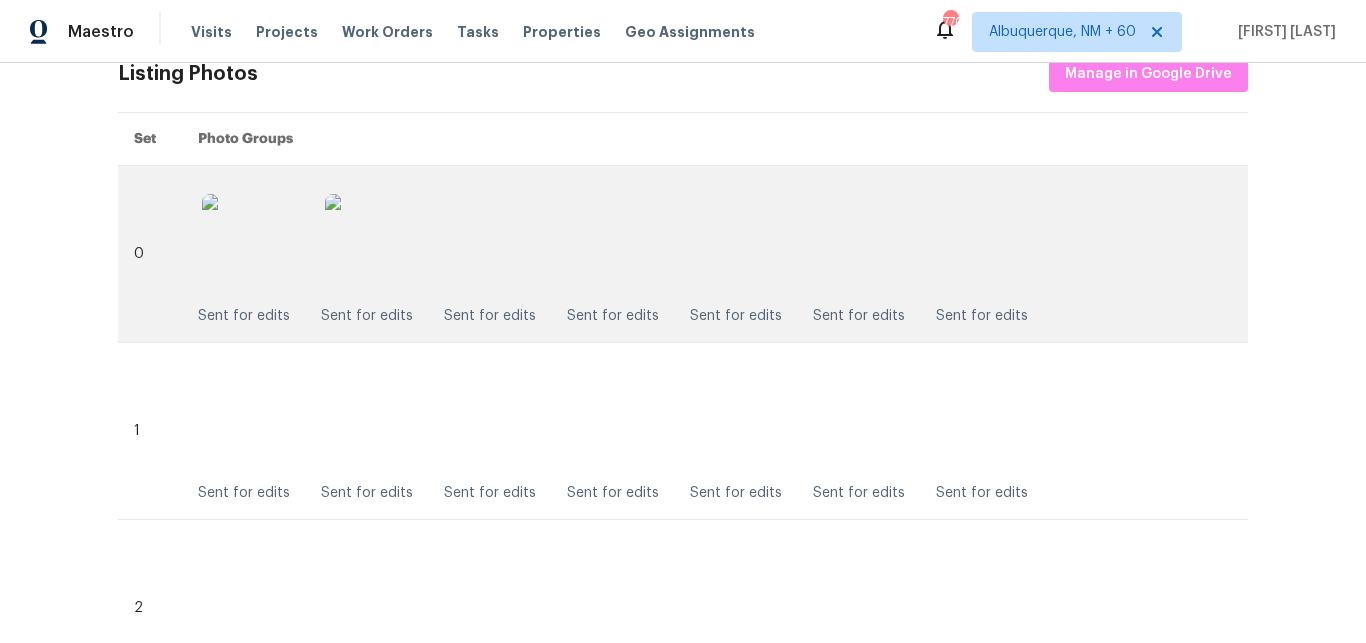 scroll, scrollTop: 336, scrollLeft: 0, axis: vertical 